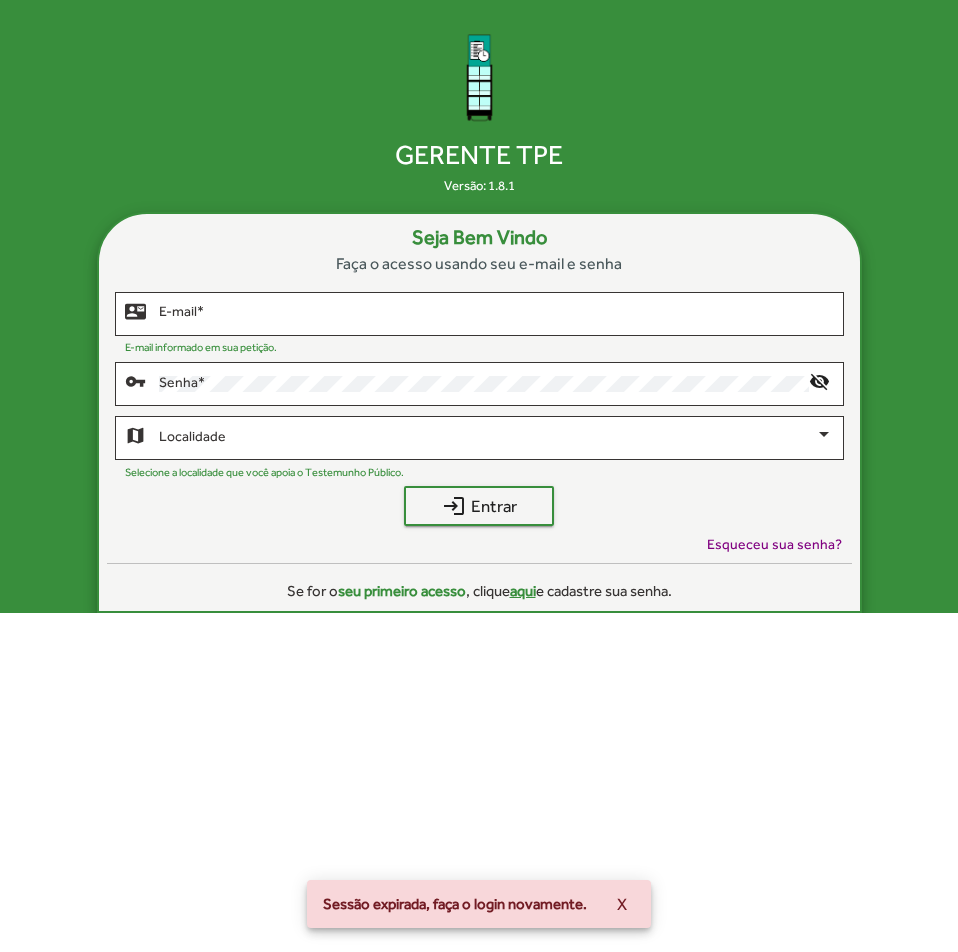 scroll, scrollTop: 0, scrollLeft: 0, axis: both 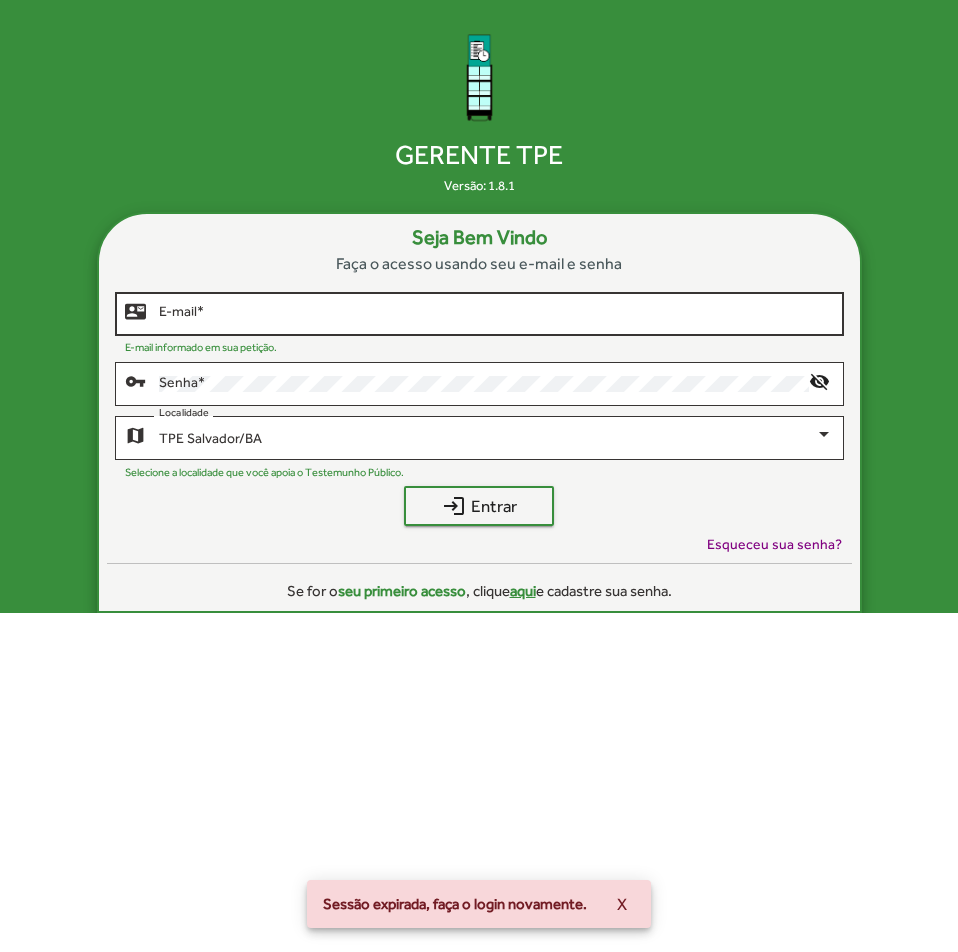 click on "E-mail   *" at bounding box center (496, 314) 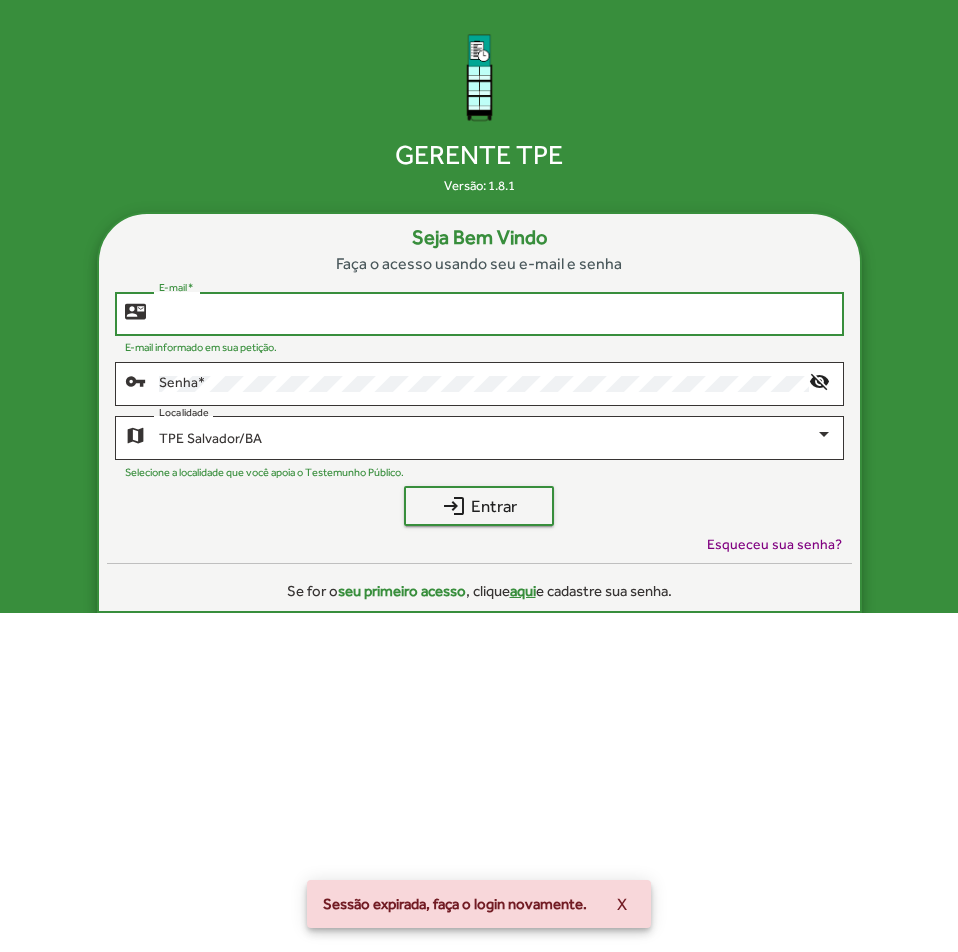 type on "*" 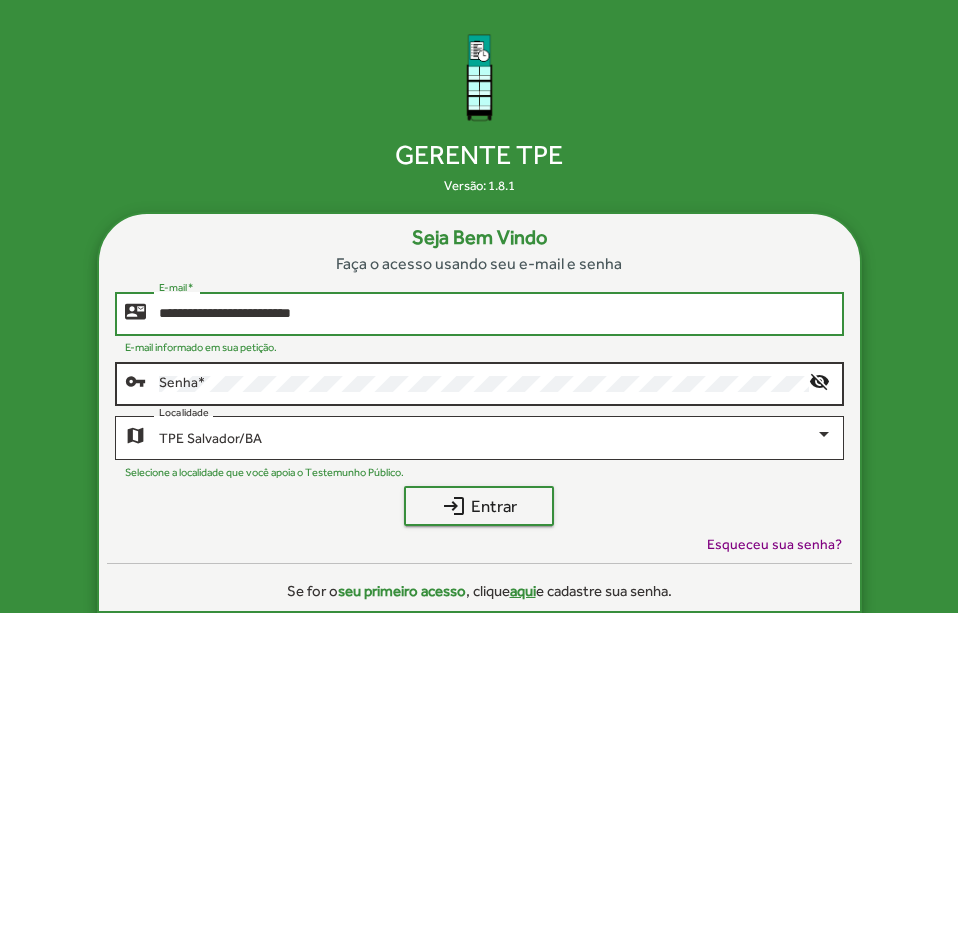 type on "**********" 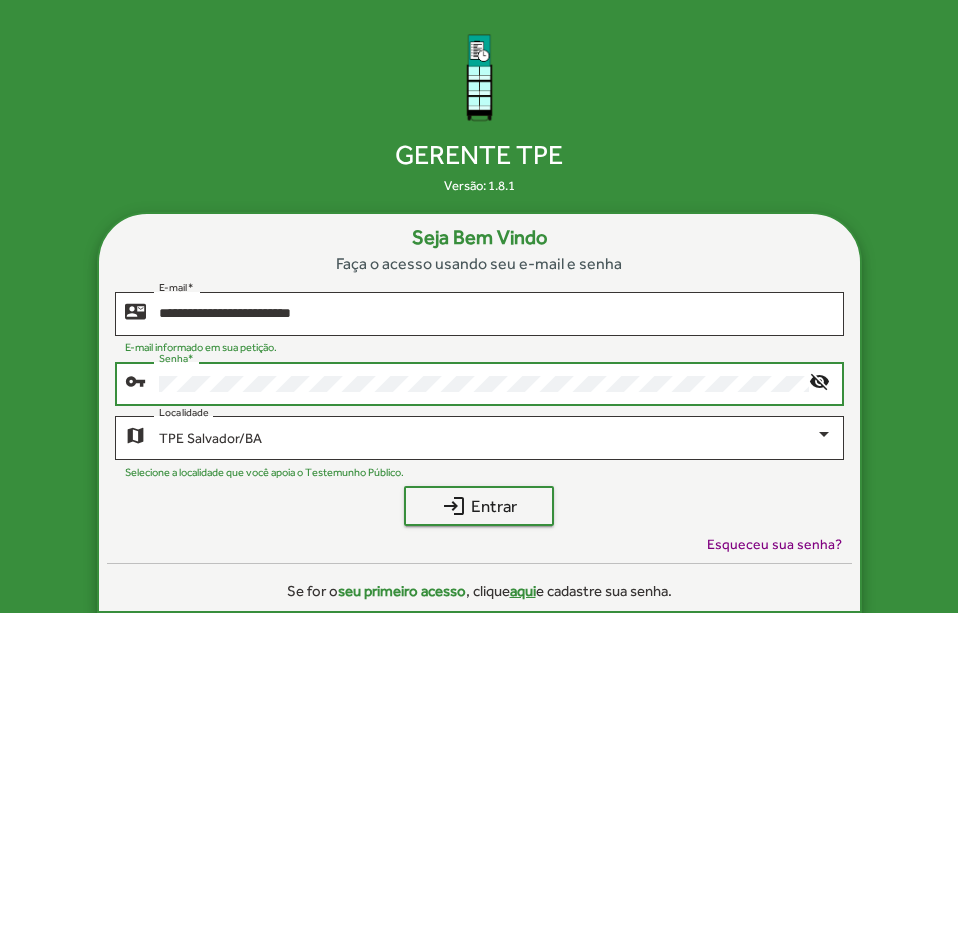 click on "login  Entrar" 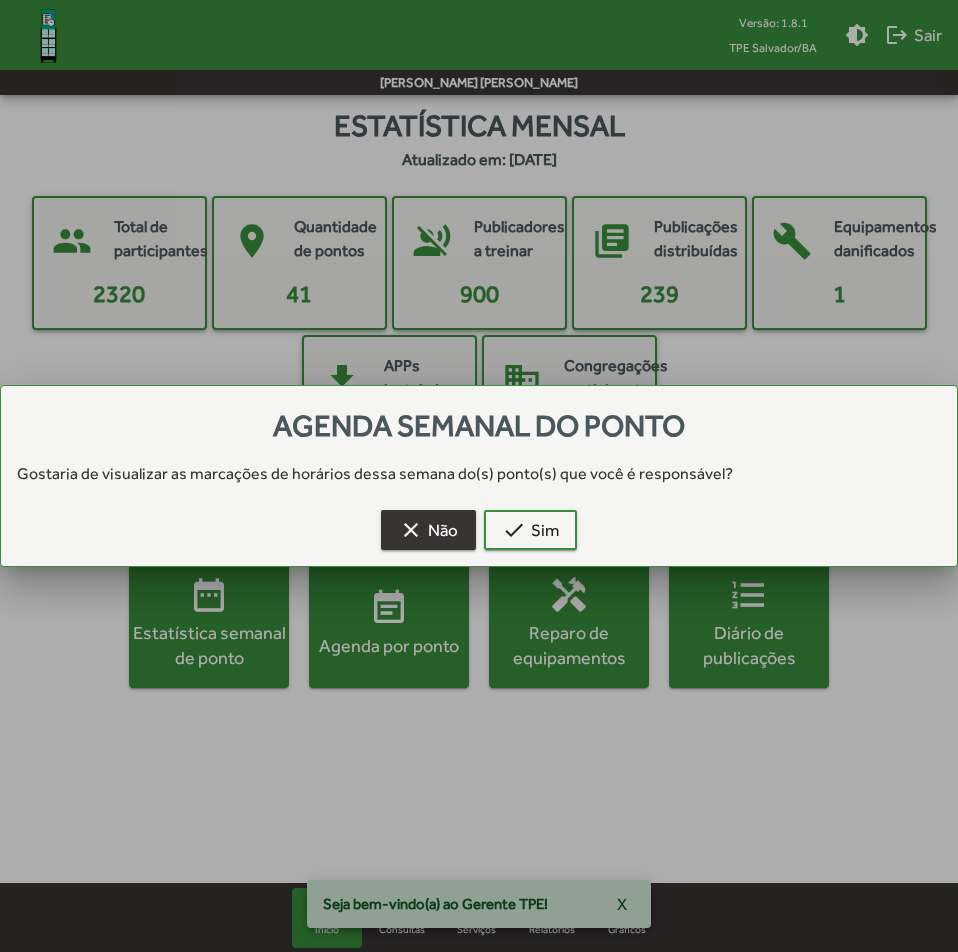click on "clear" at bounding box center (411, 530) 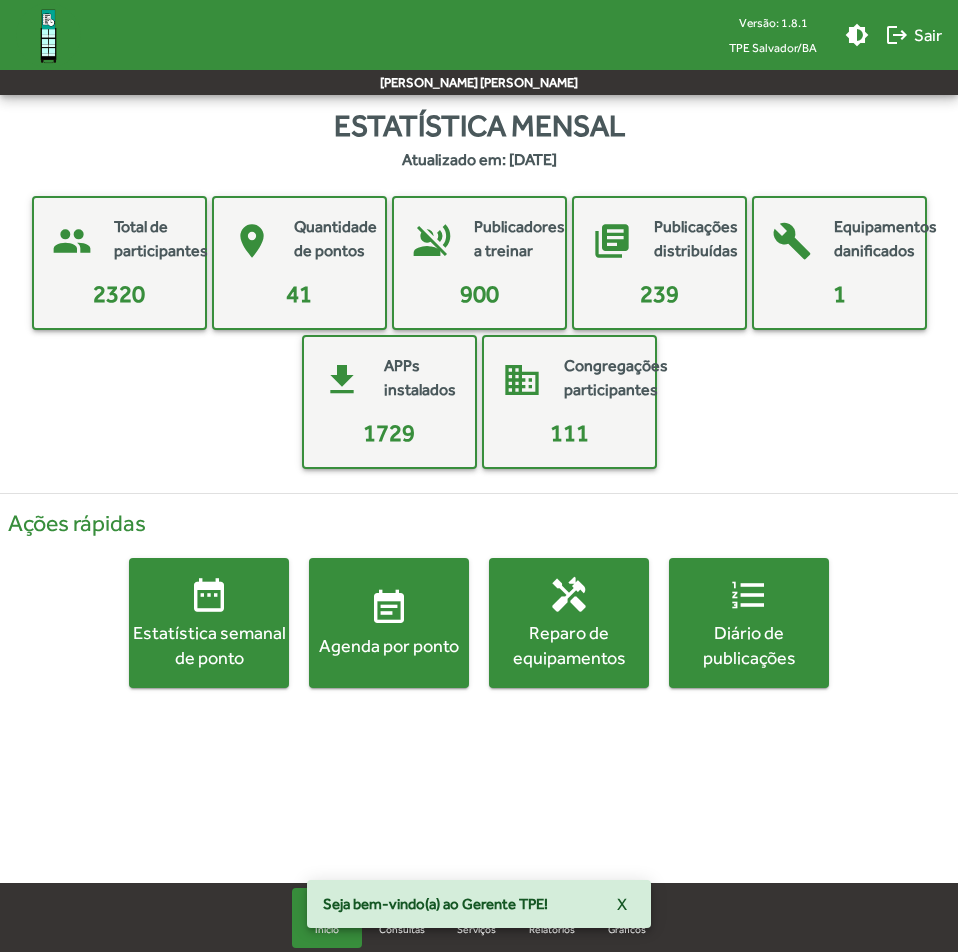 click on "event_note" 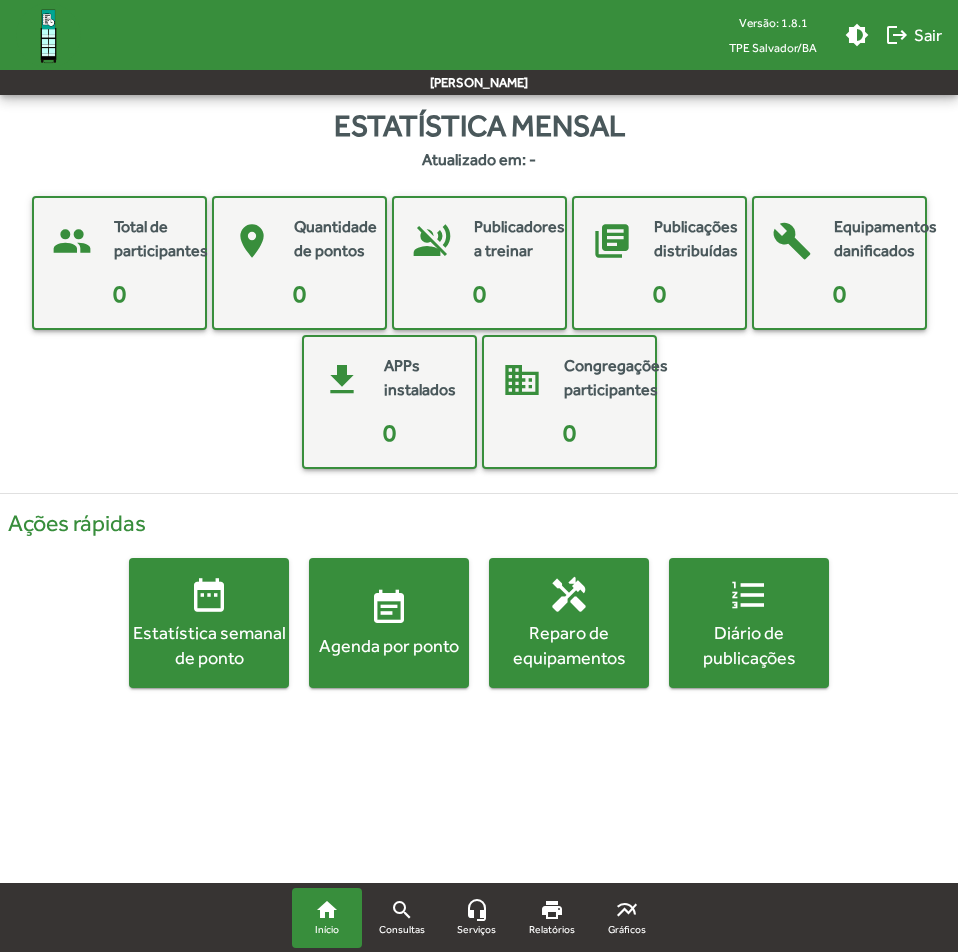 scroll, scrollTop: 0, scrollLeft: 0, axis: both 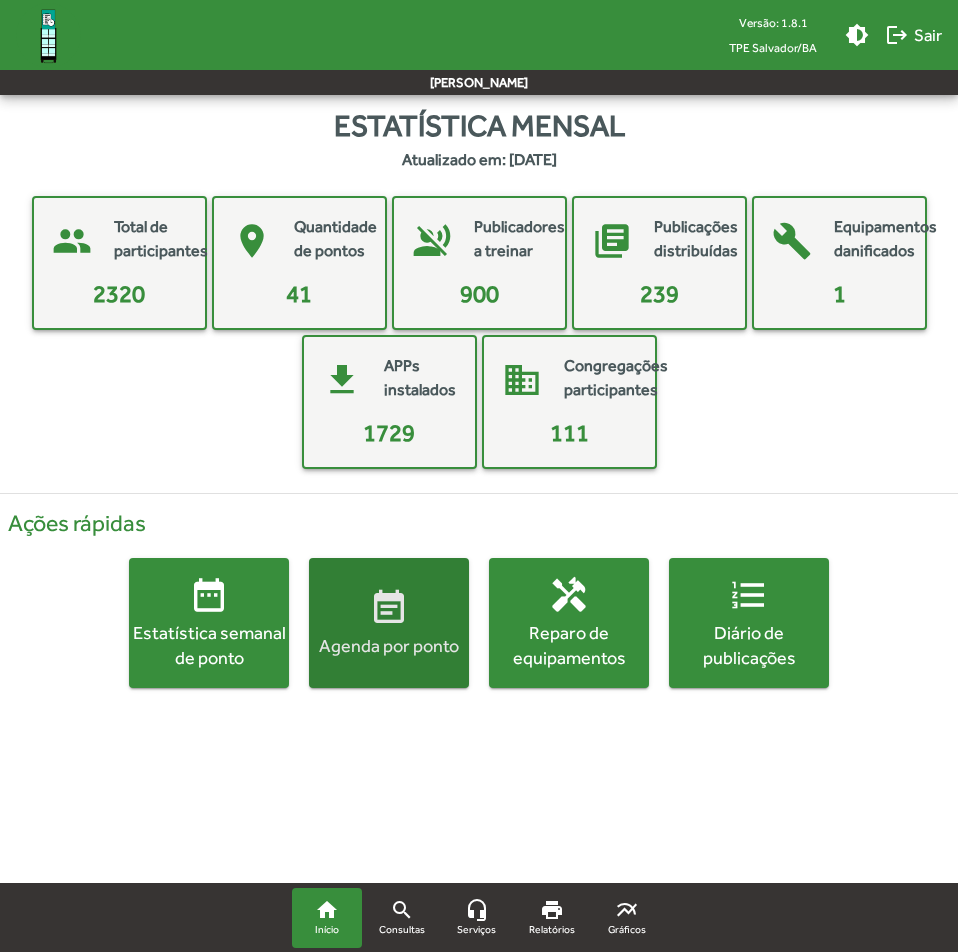 click on "Agenda por ponto" 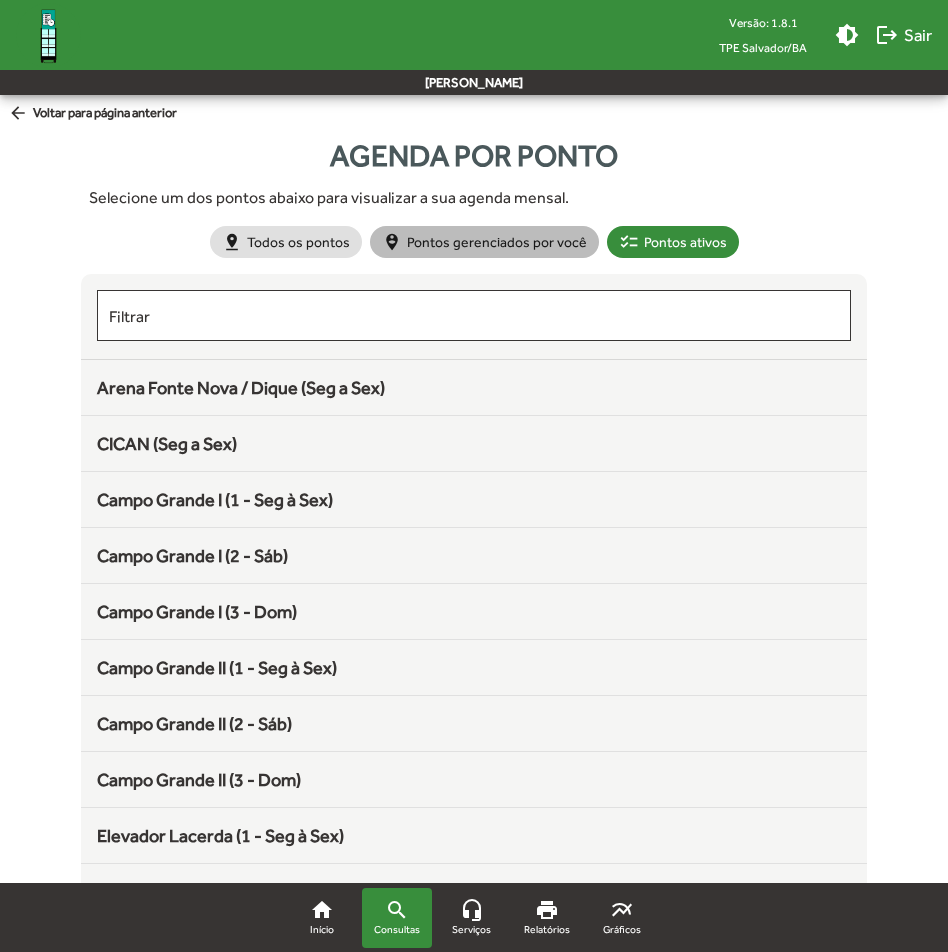 click on "person_pin_circle  Pontos gerenciados por você" at bounding box center (484, 242) 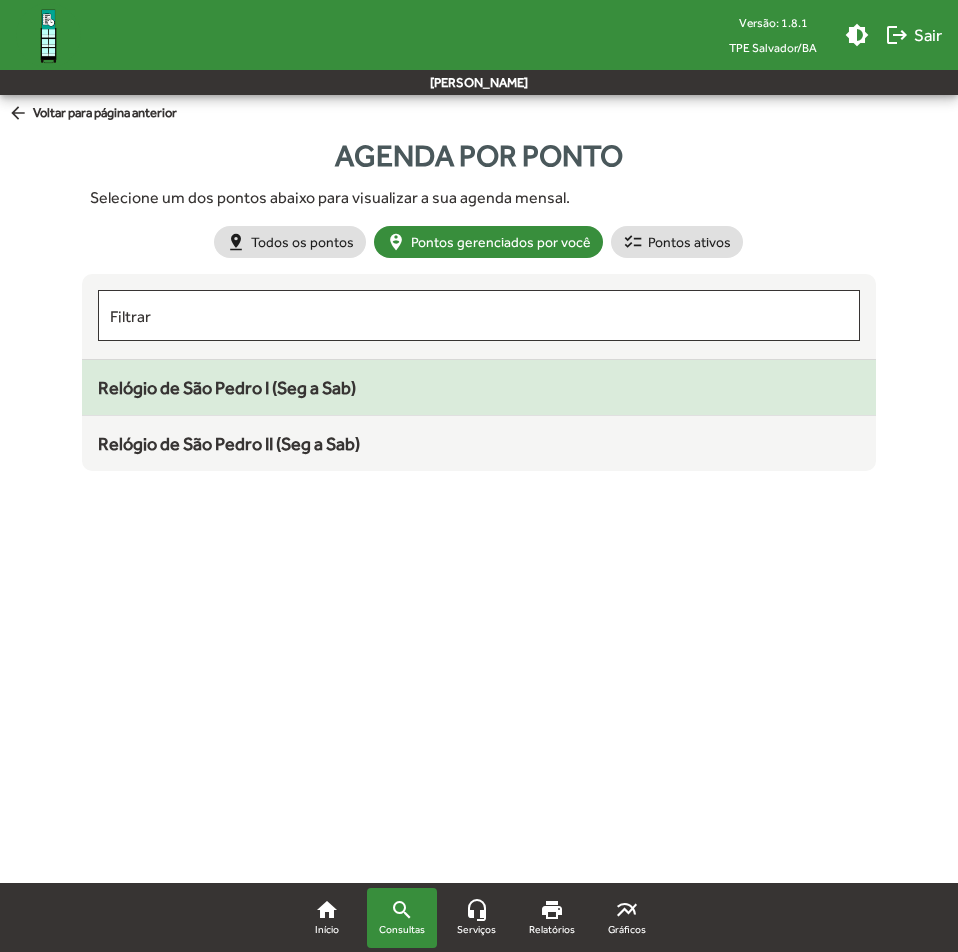 click on "Relógio de São Pedro I (Seg a Sab)" 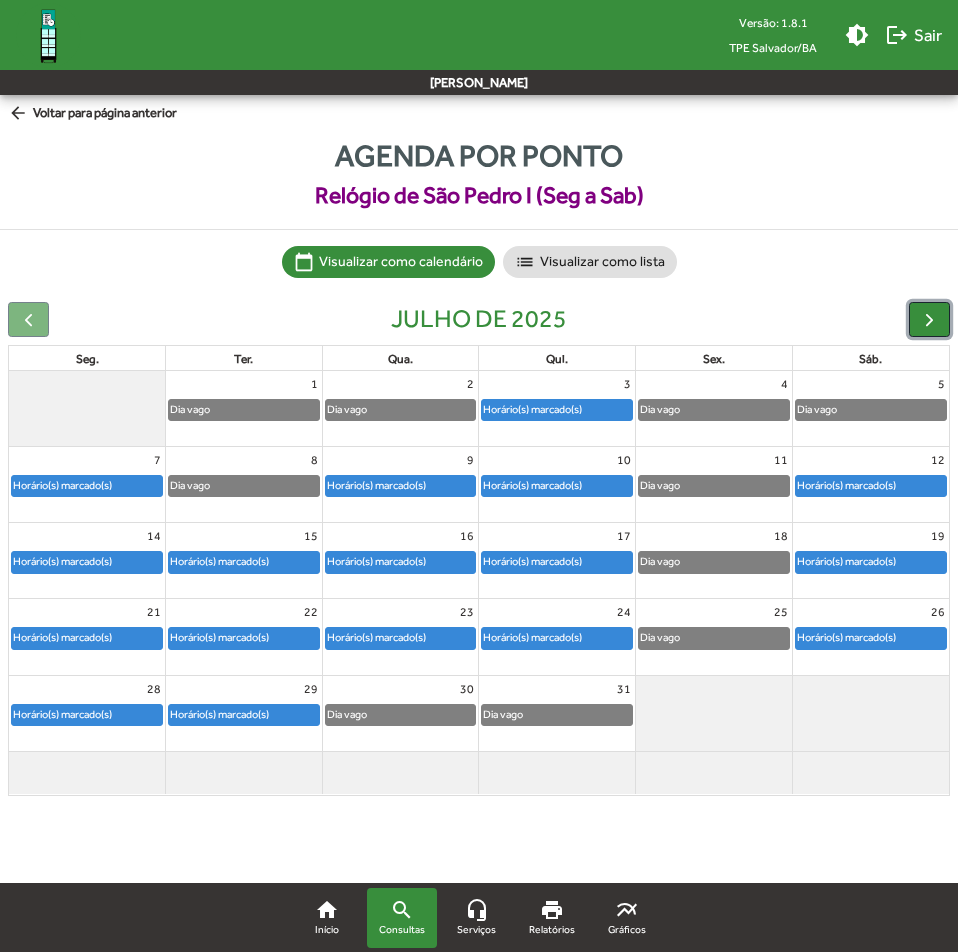 click 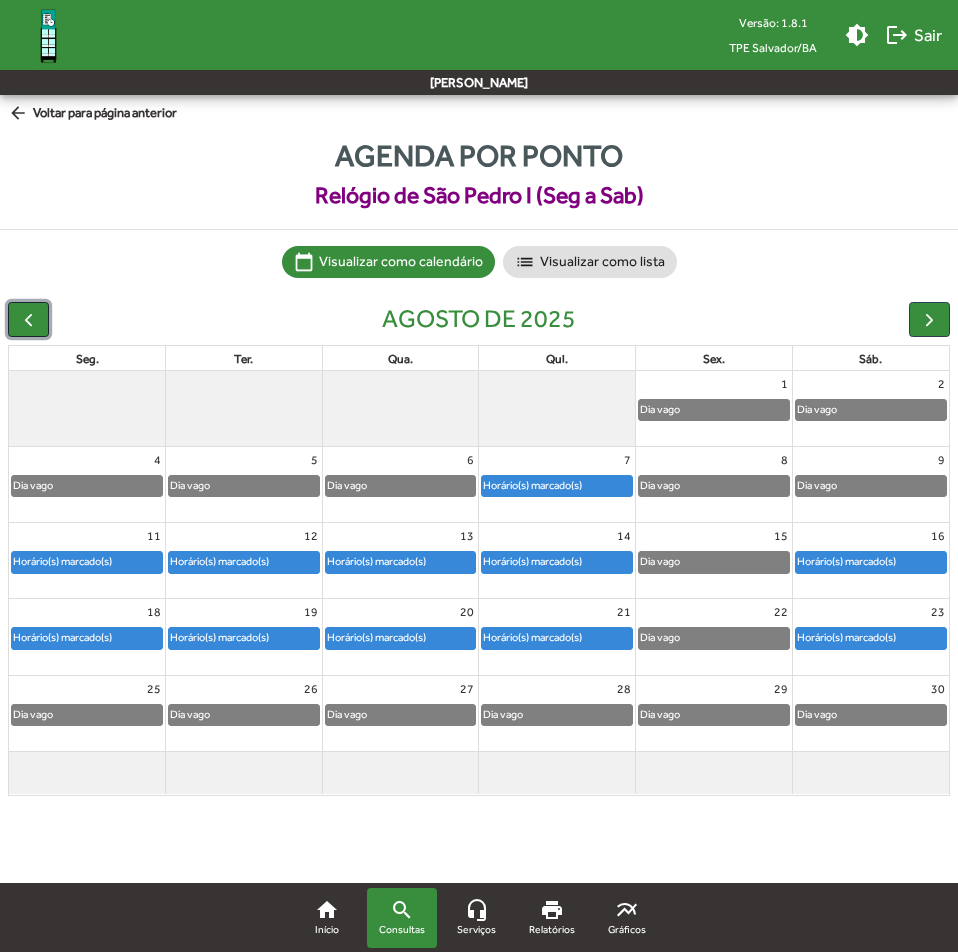 click 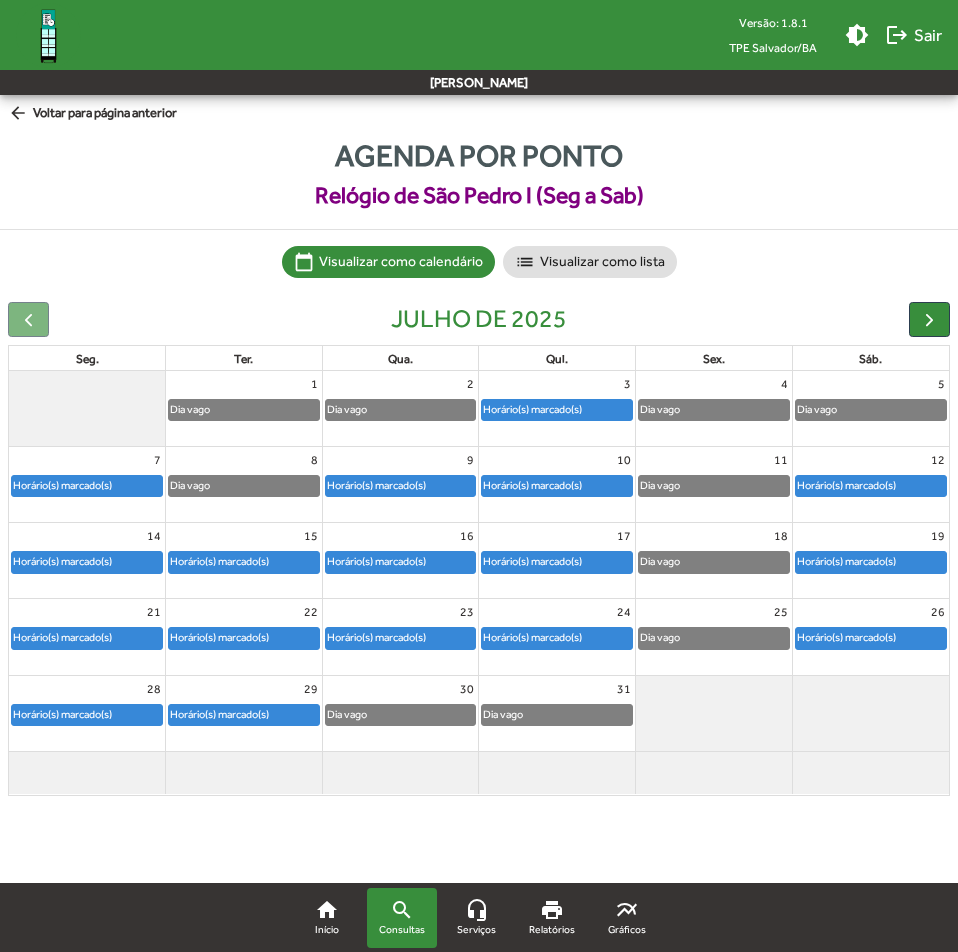 click on "Horário(s) marcado(s)" 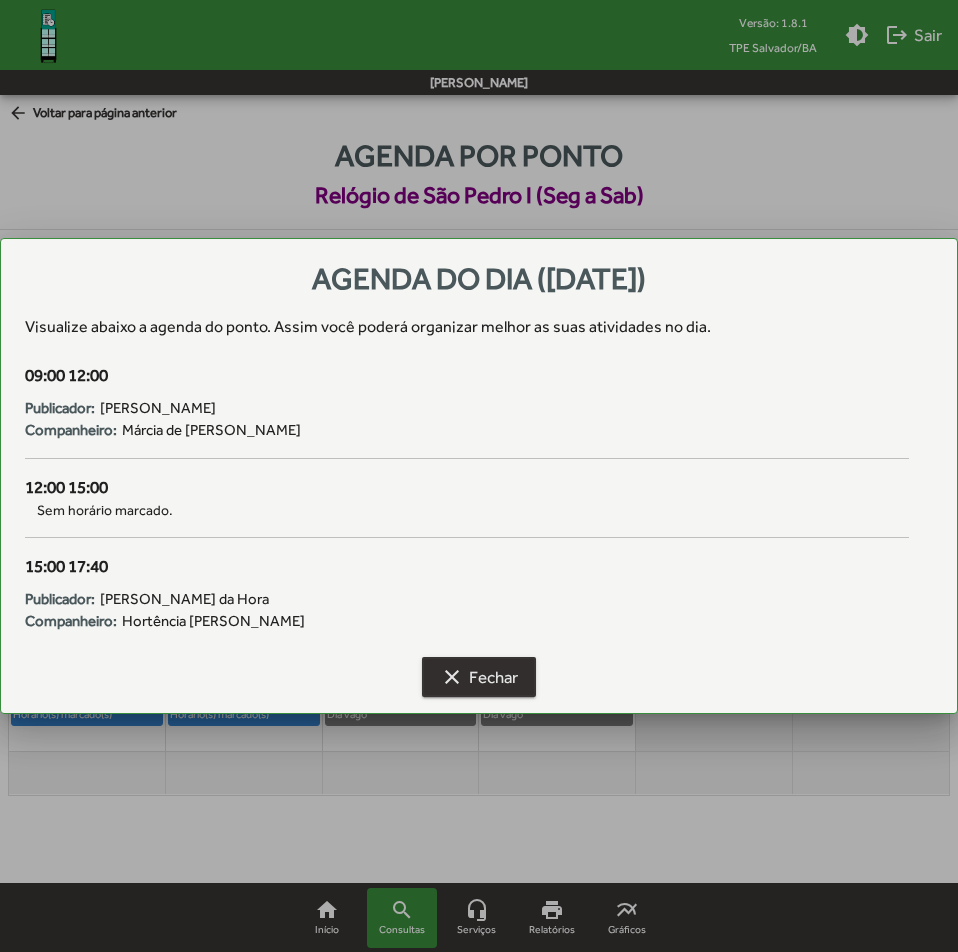 click on "clear  Fechar" at bounding box center (479, 677) 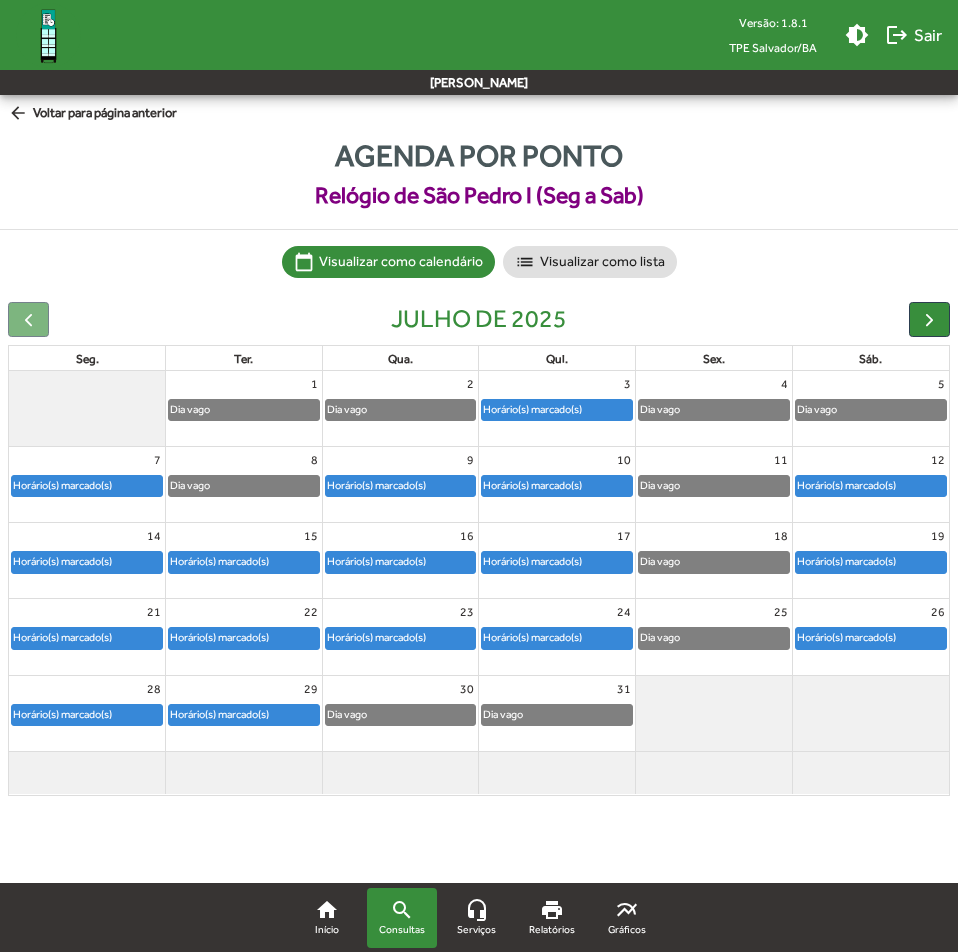 click on "Horário(s) marcado(s)" 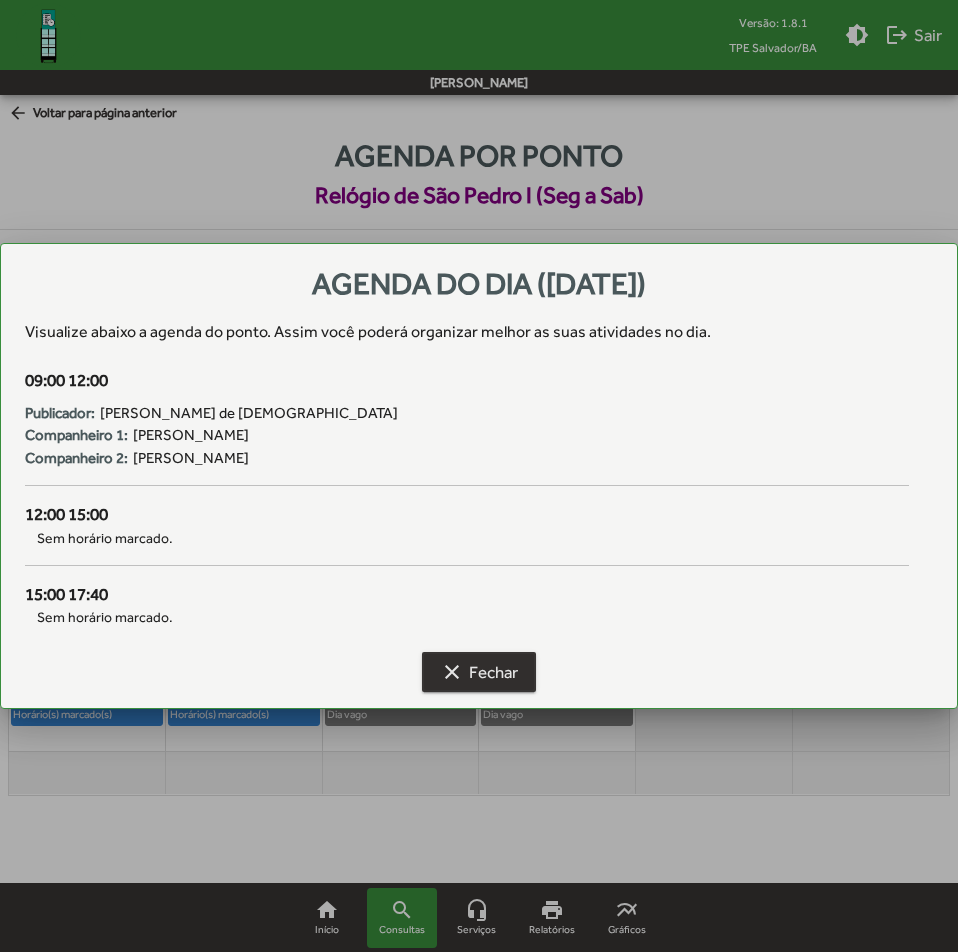 click on "clear  Fechar" at bounding box center (479, 672) 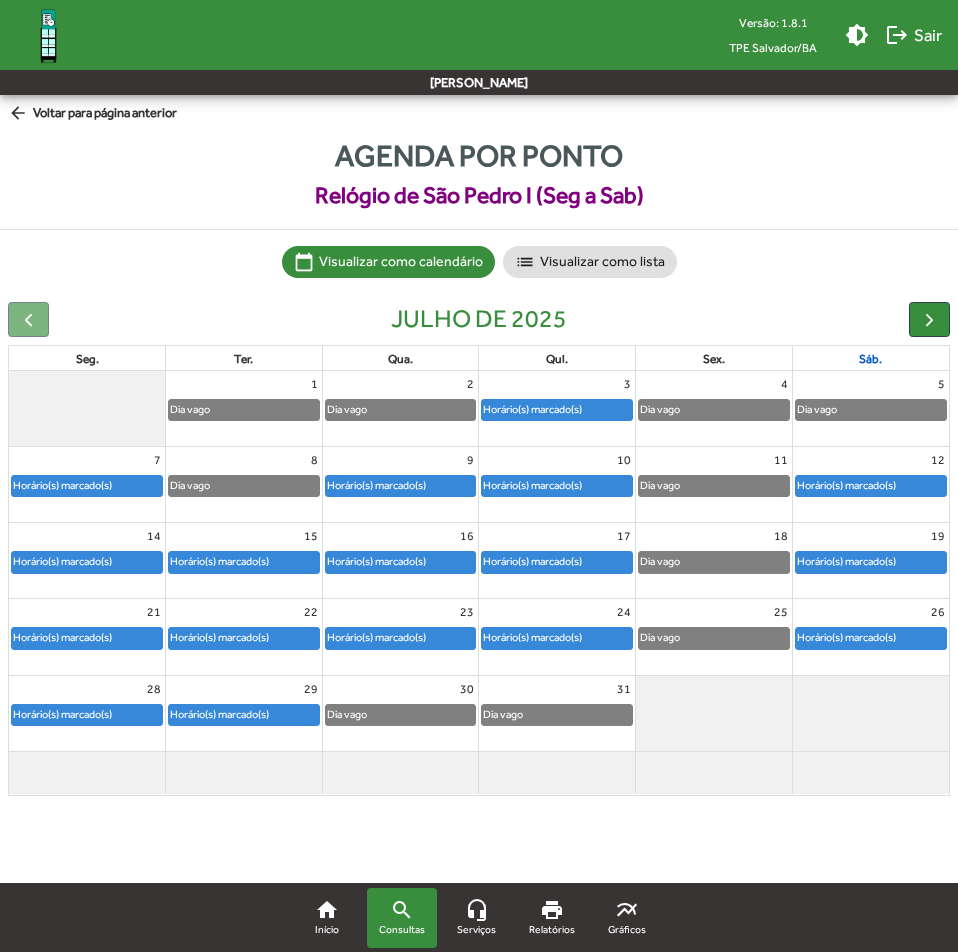 click on "sáb." 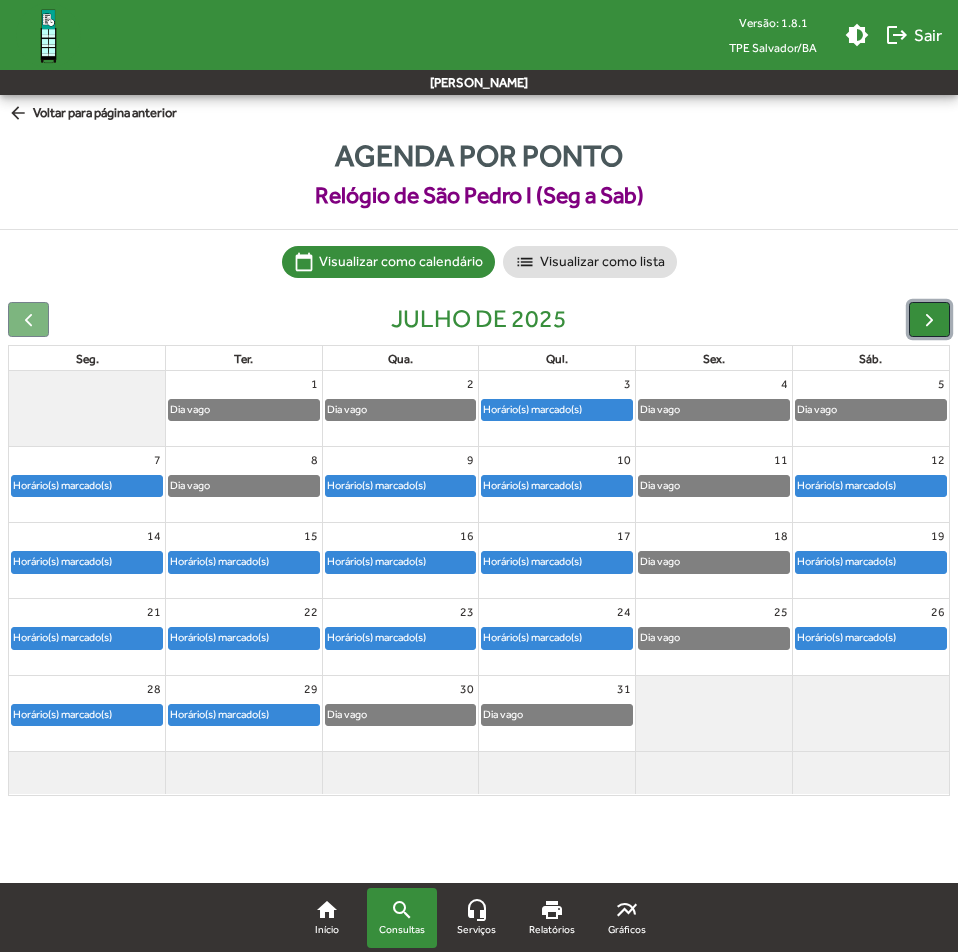 drag, startPoint x: 885, startPoint y: 363, endPoint x: 916, endPoint y: 313, distance: 58.830265 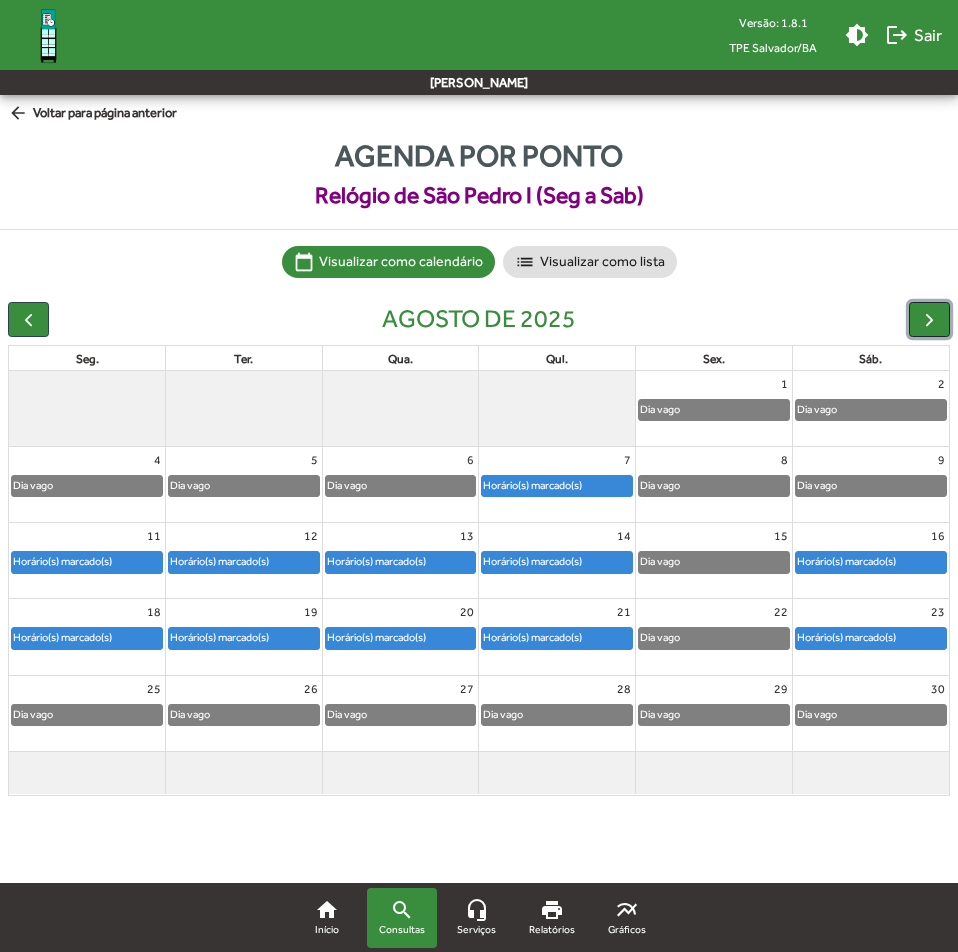 click 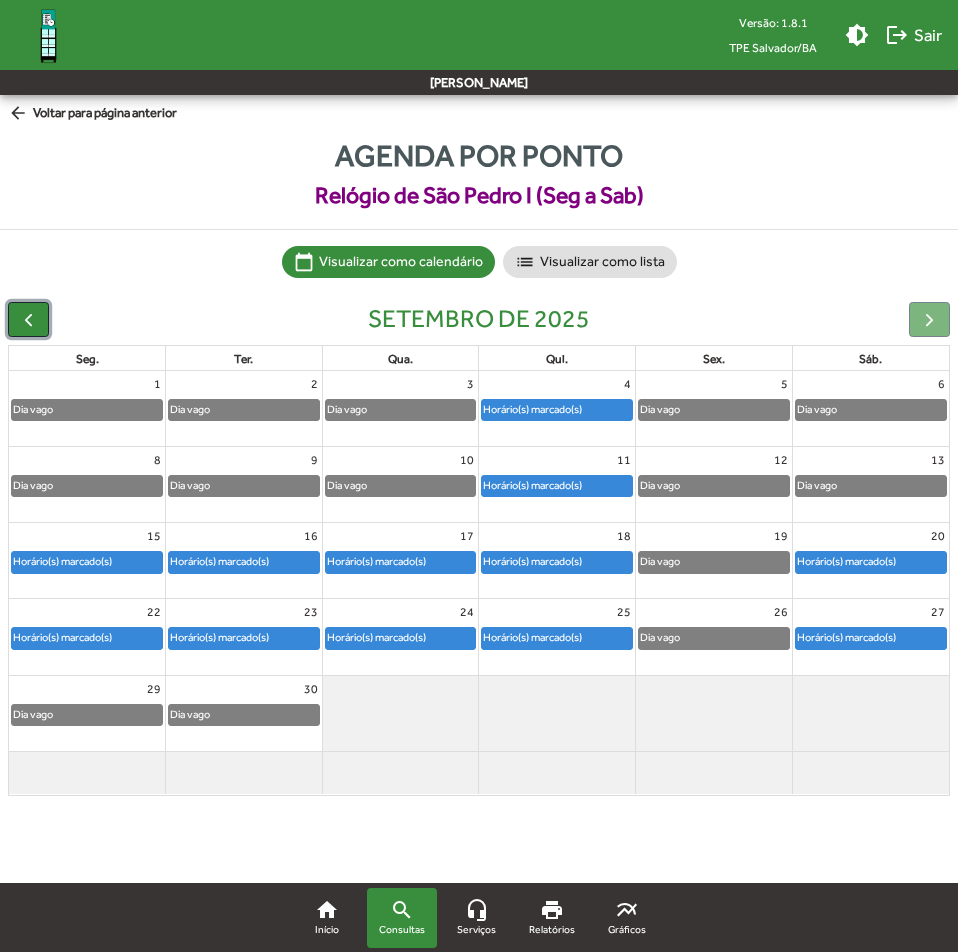 click 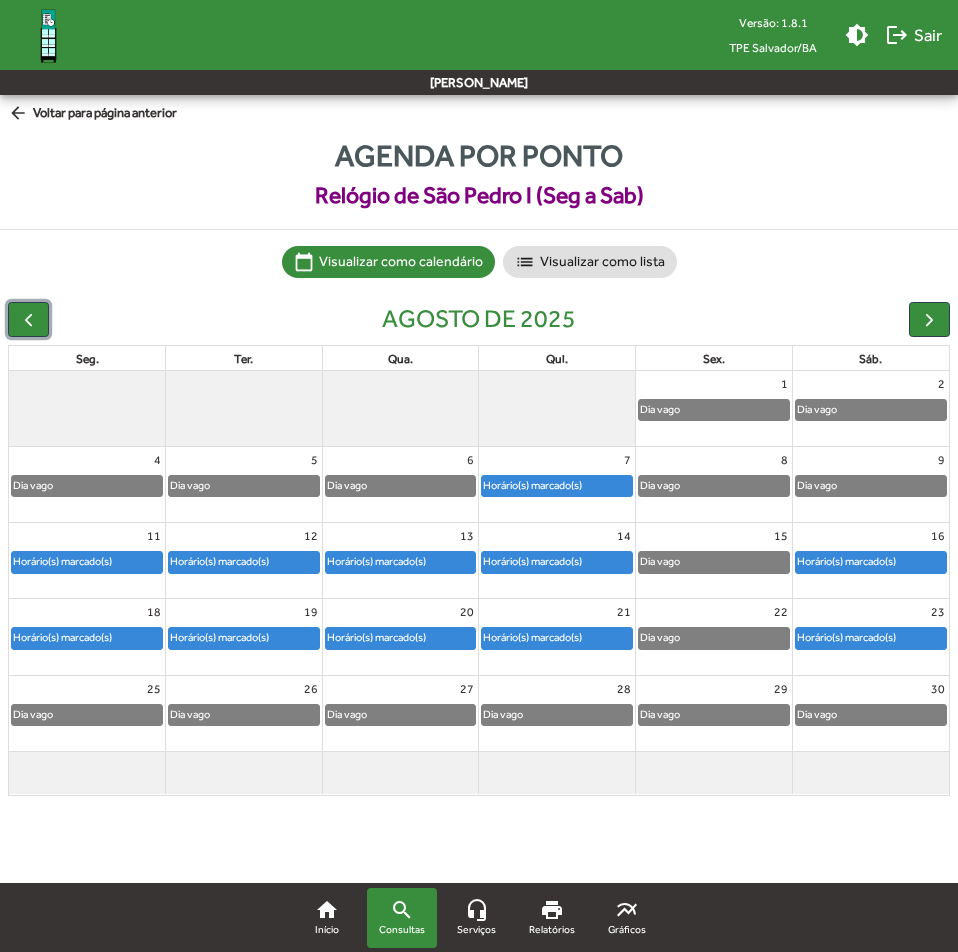 click on "5" 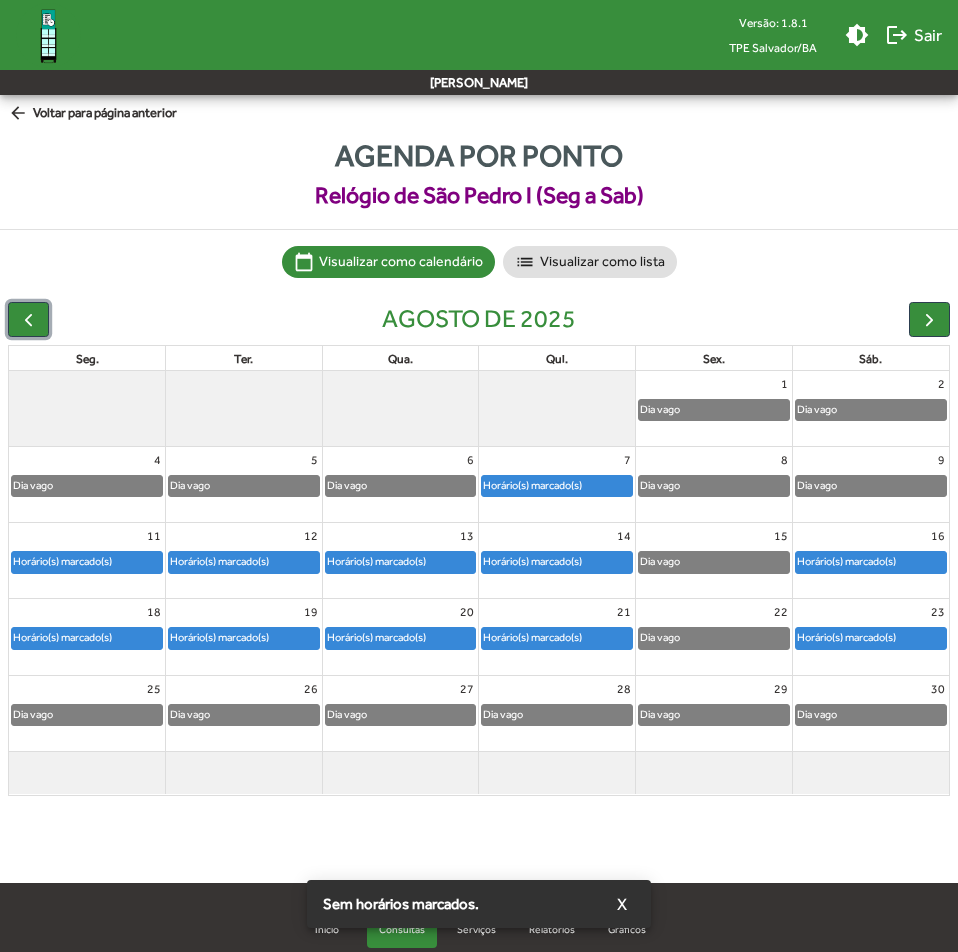 drag, startPoint x: 585, startPoint y: 473, endPoint x: 81, endPoint y: 458, distance: 504.22318 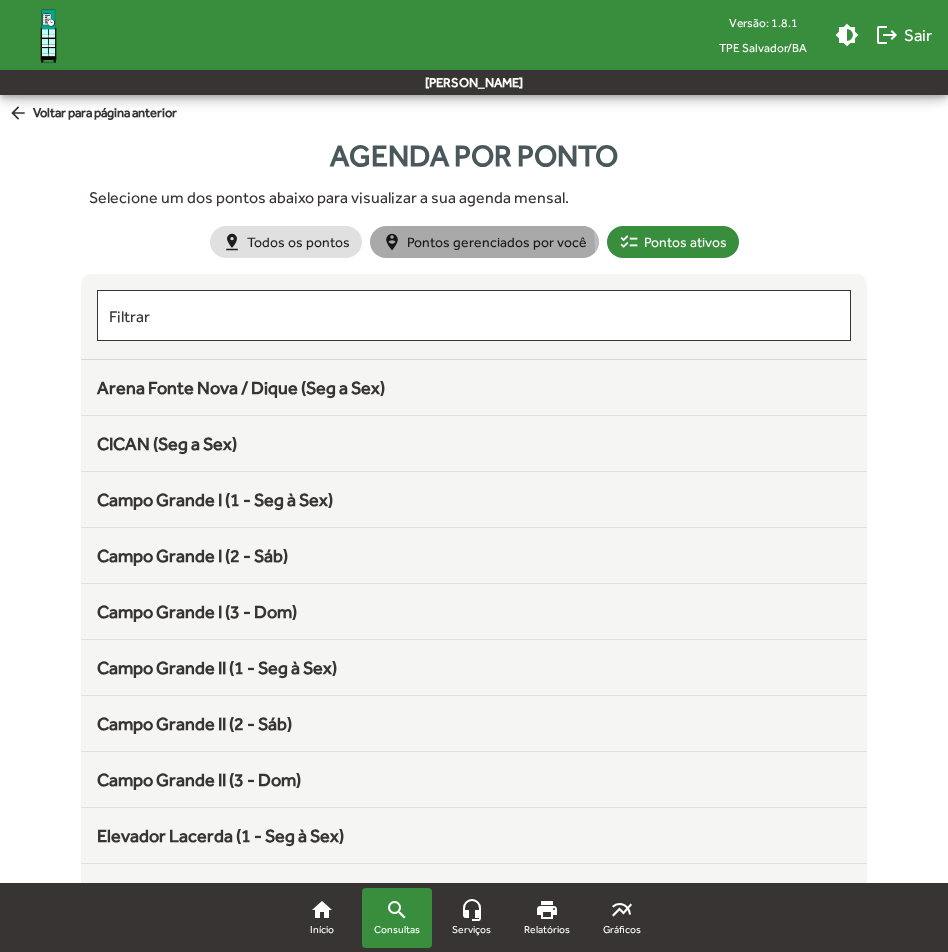click on "person_pin_circle  Pontos gerenciados por você" at bounding box center (484, 242) 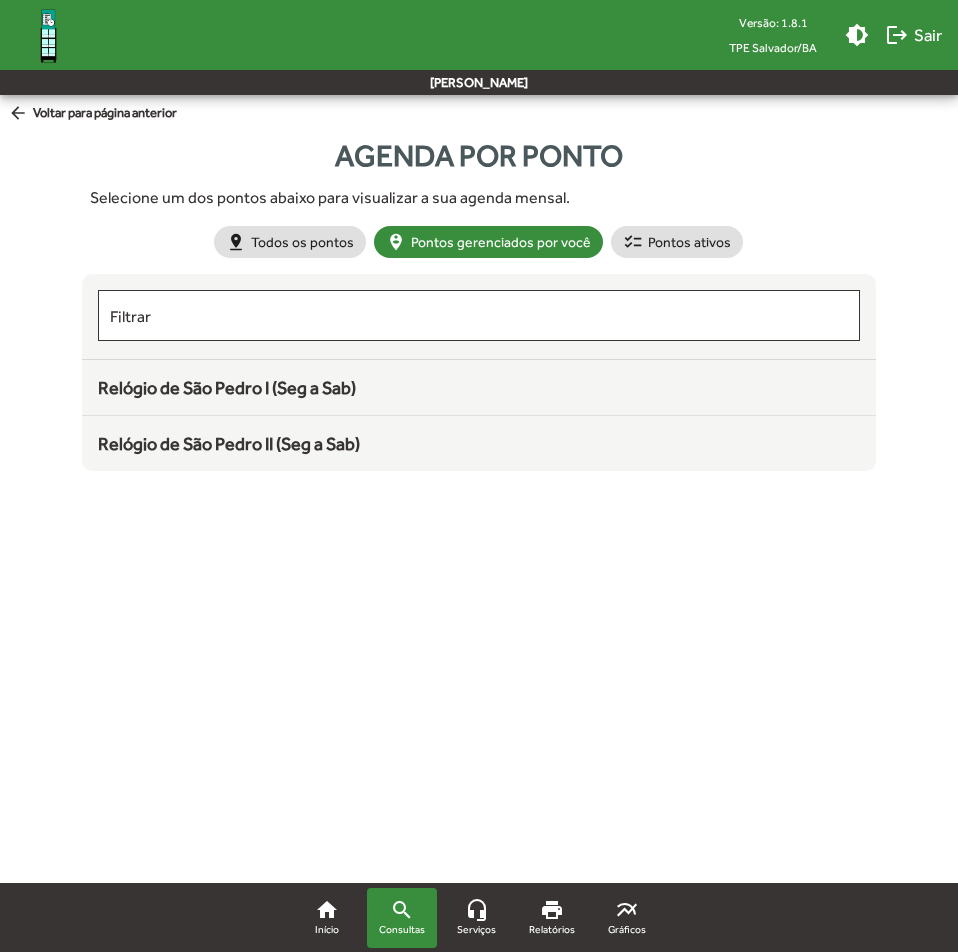 click on "Relógio de São Pedro II (Seg a Sab)" 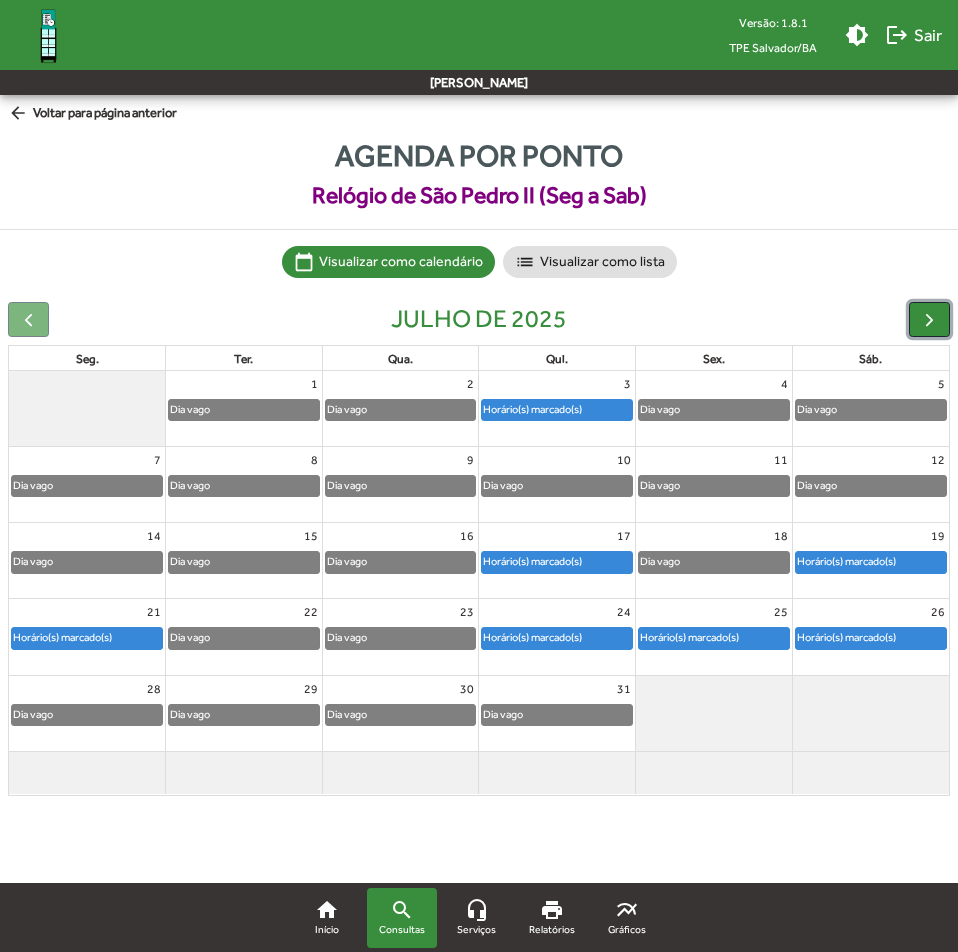 click 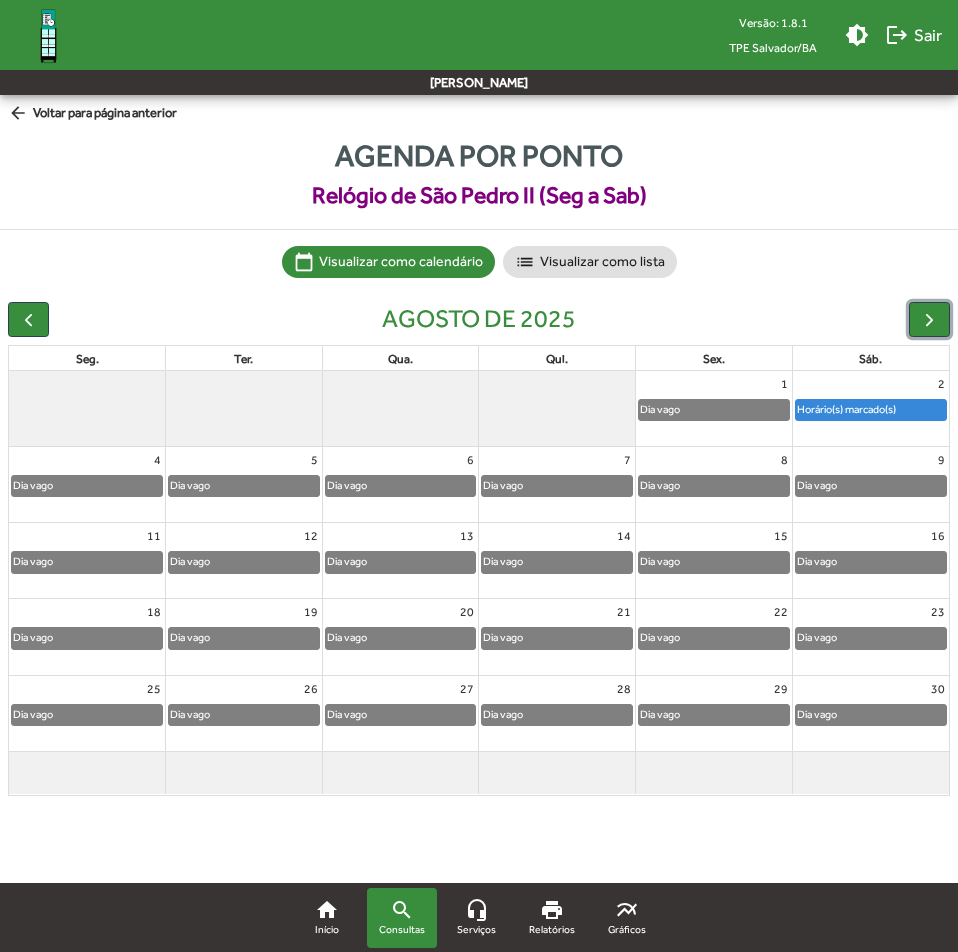 click on "Horário(s) marcado(s)" 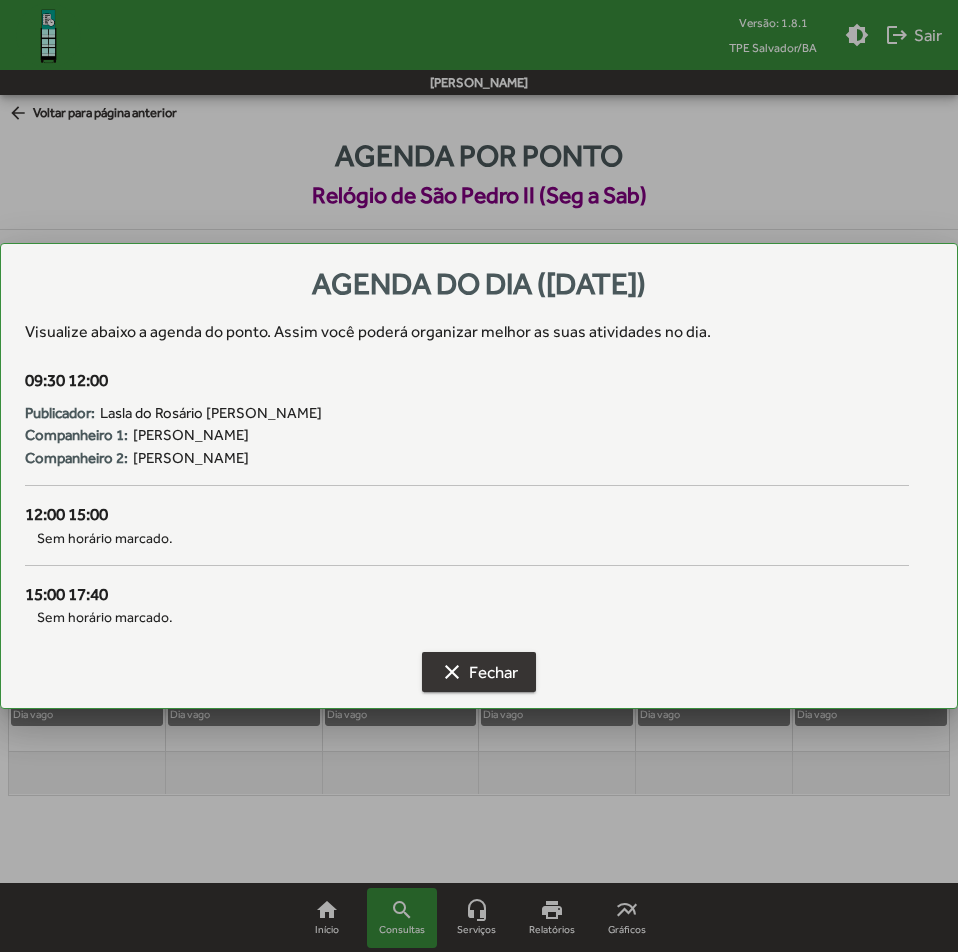 click on "clear  Fechar" at bounding box center (479, 672) 